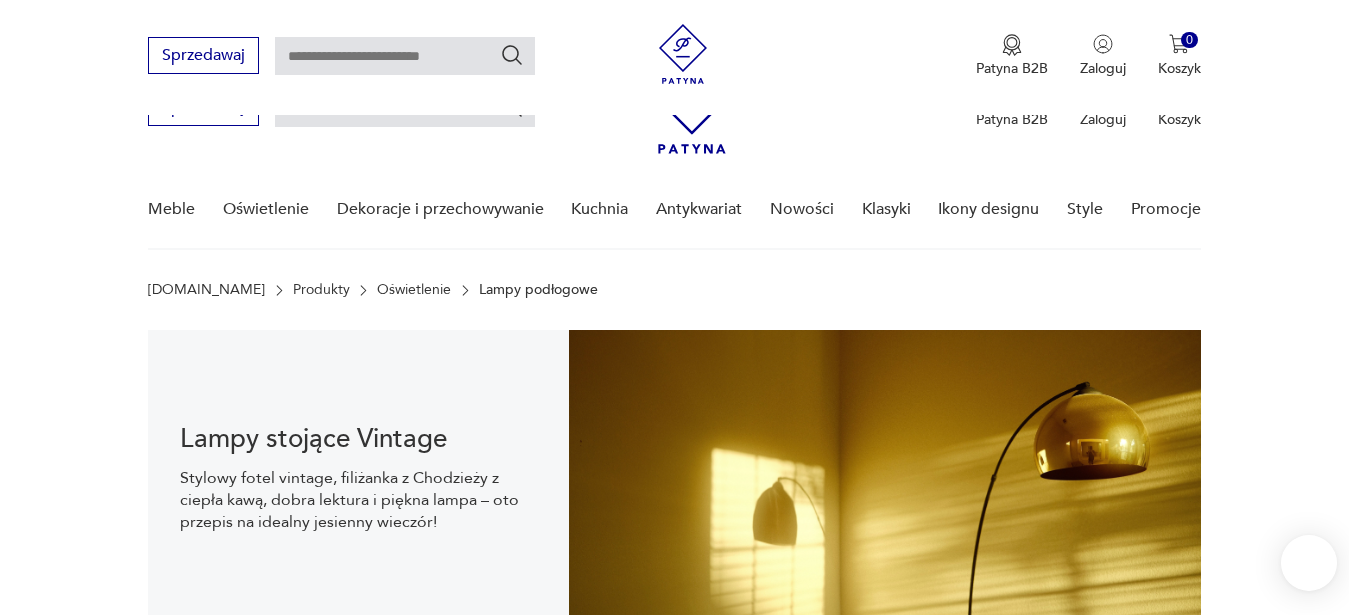 scroll, scrollTop: 641, scrollLeft: 0, axis: vertical 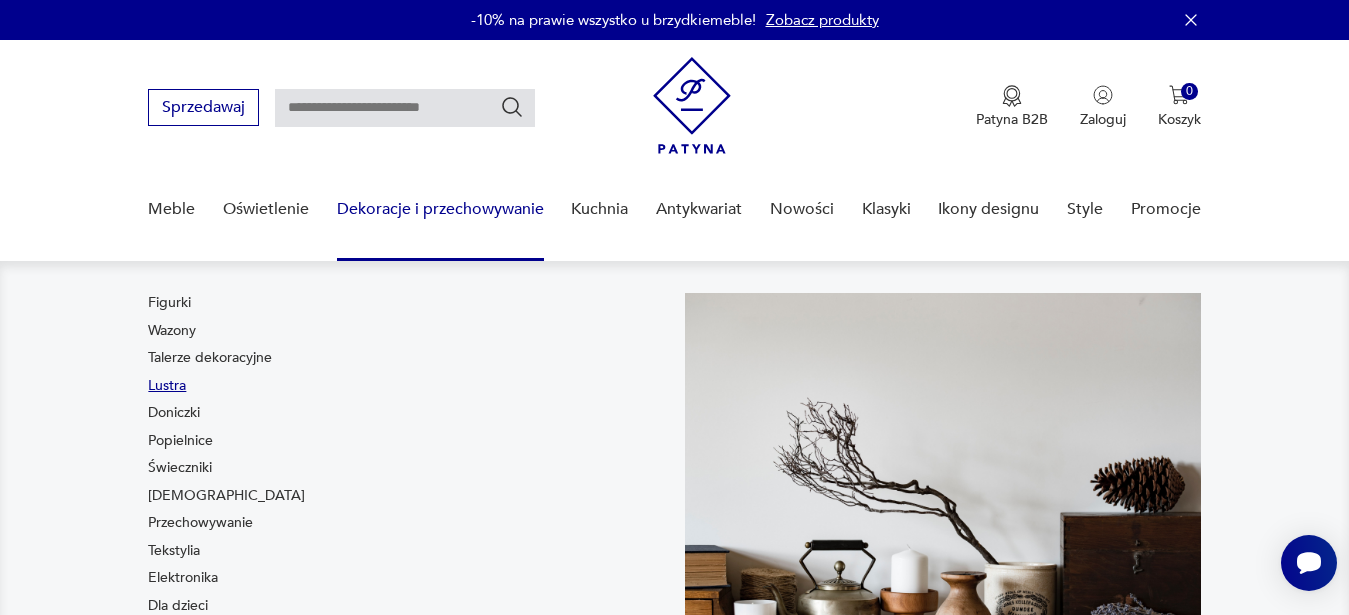 click on "Lustra" at bounding box center (167, 386) 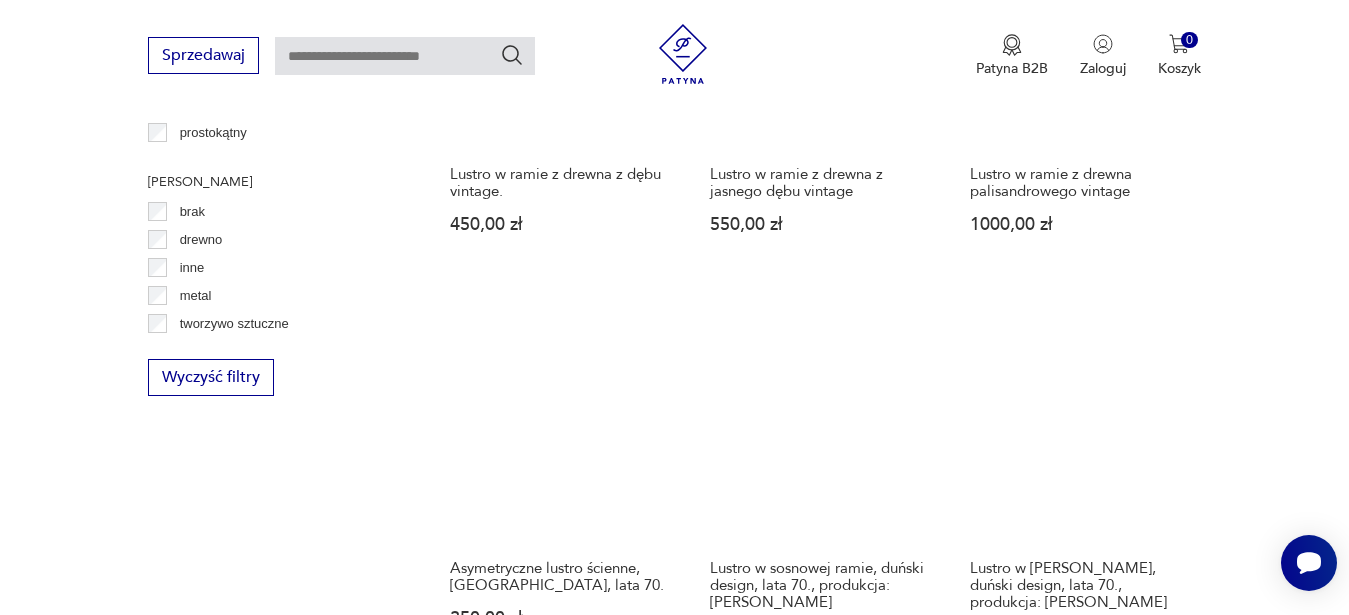 scroll, scrollTop: 2851, scrollLeft: 0, axis: vertical 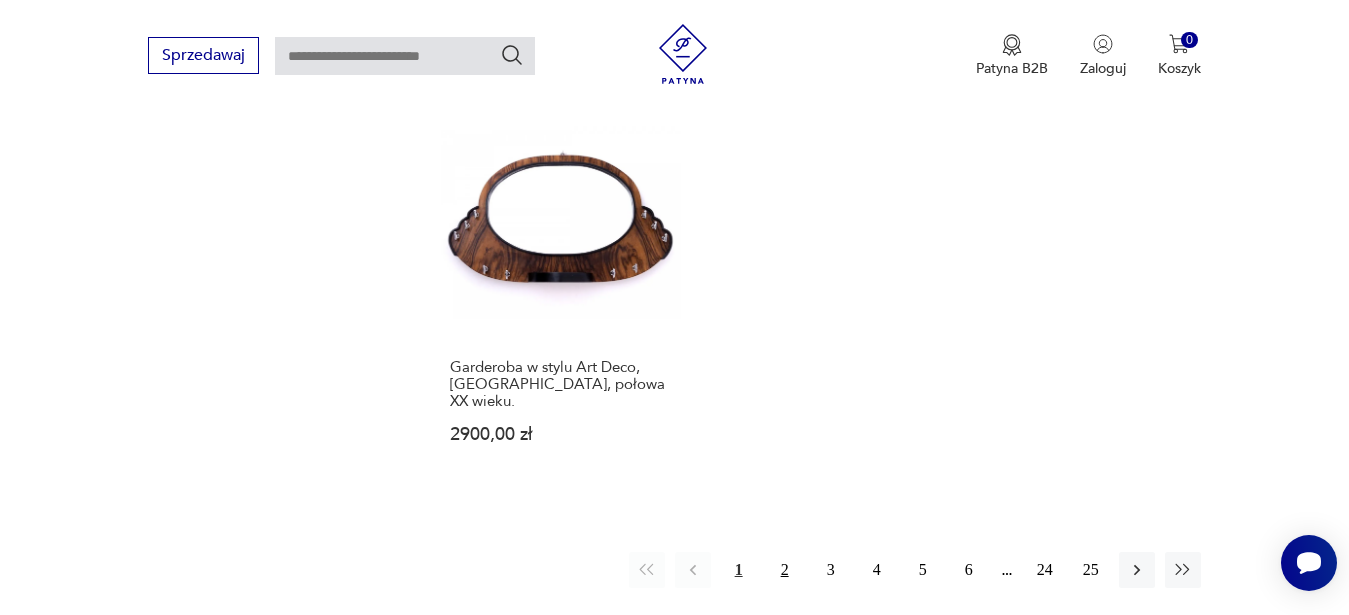 click on "2" at bounding box center (785, 570) 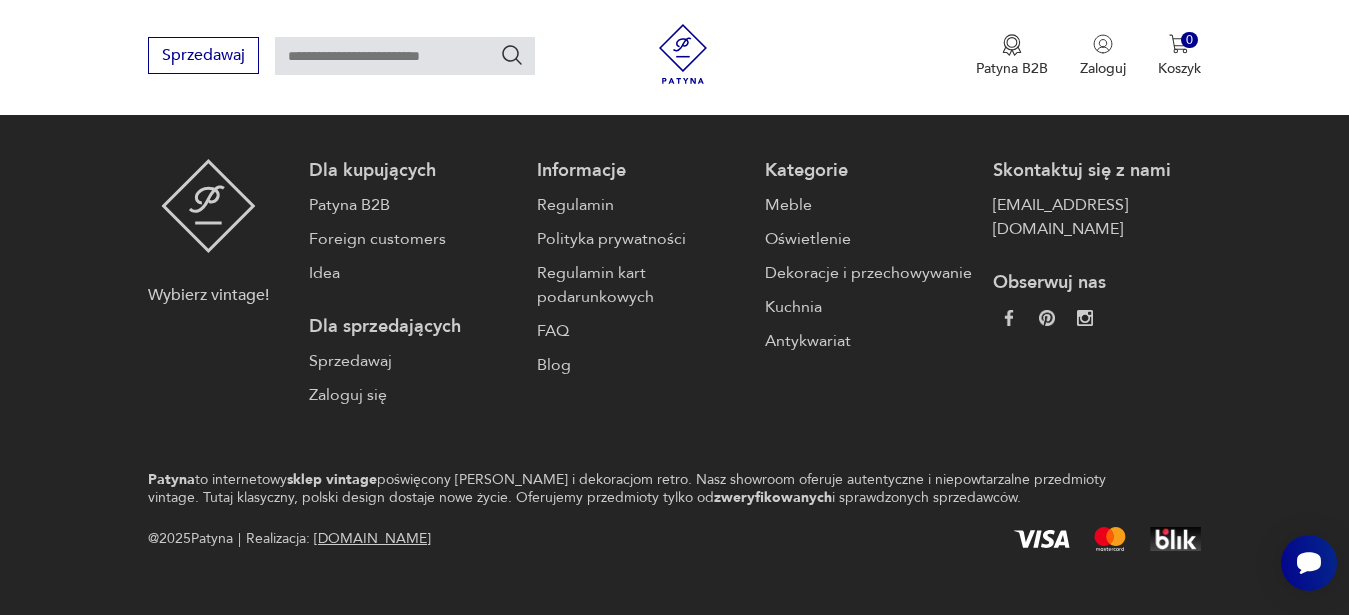 scroll, scrollTop: 2673, scrollLeft: 0, axis: vertical 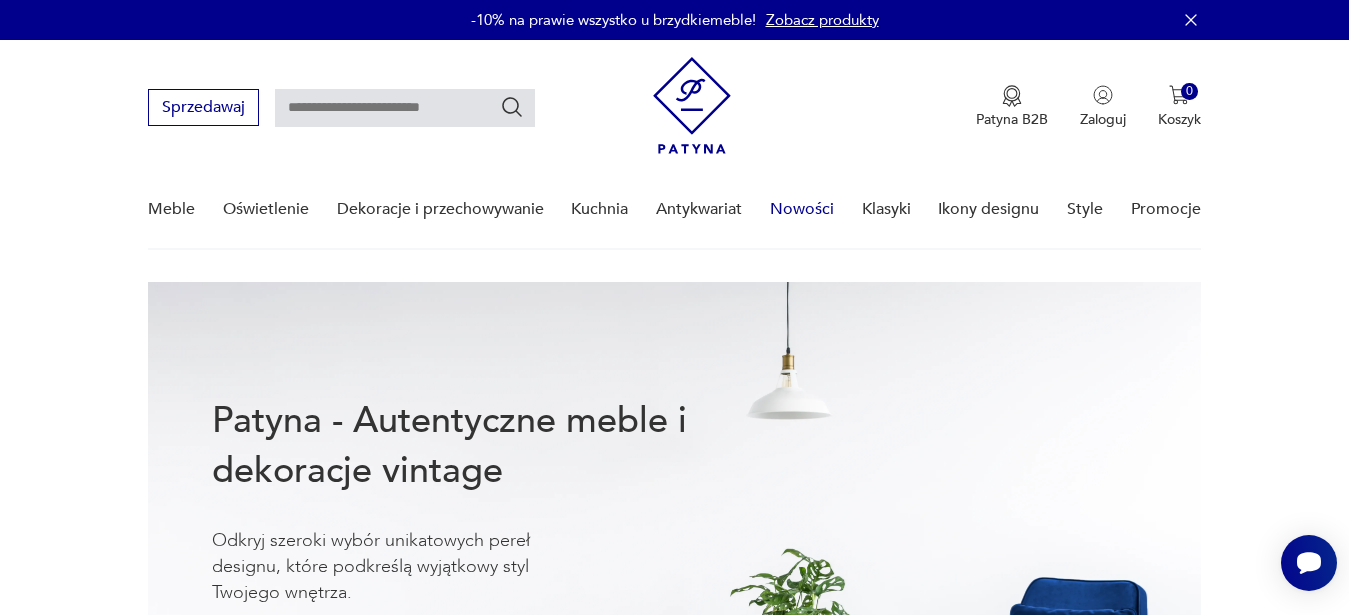 click on "Nowości" at bounding box center (802, 209) 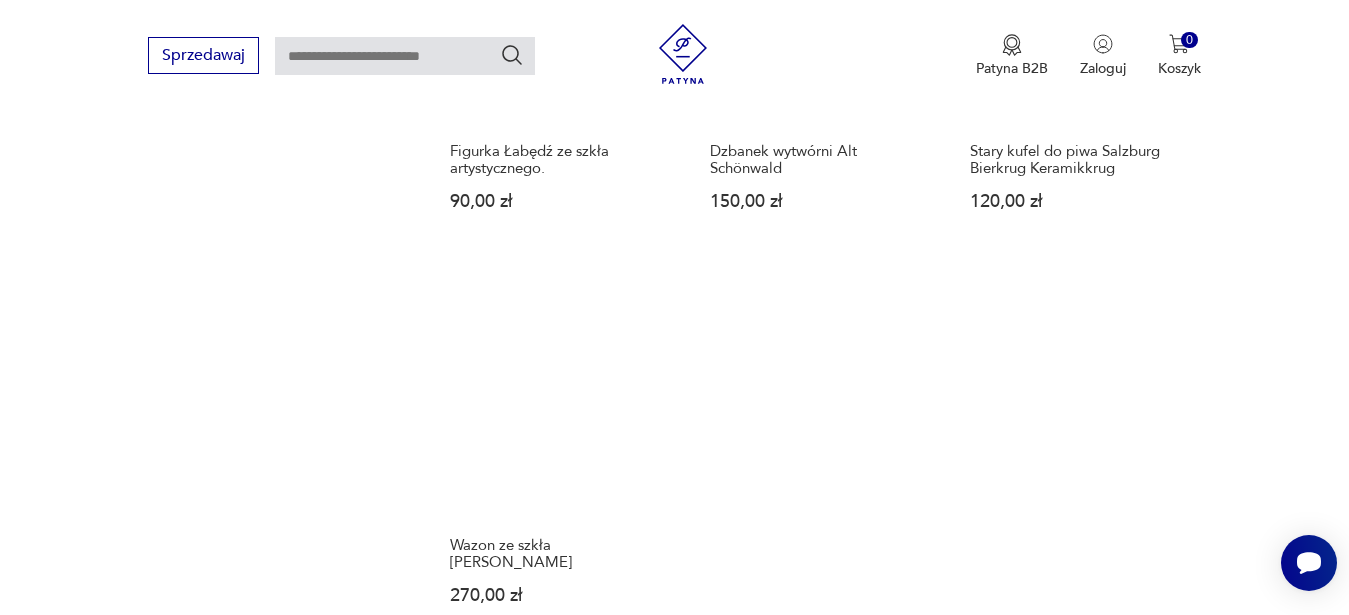 scroll, scrollTop: 2809, scrollLeft: 0, axis: vertical 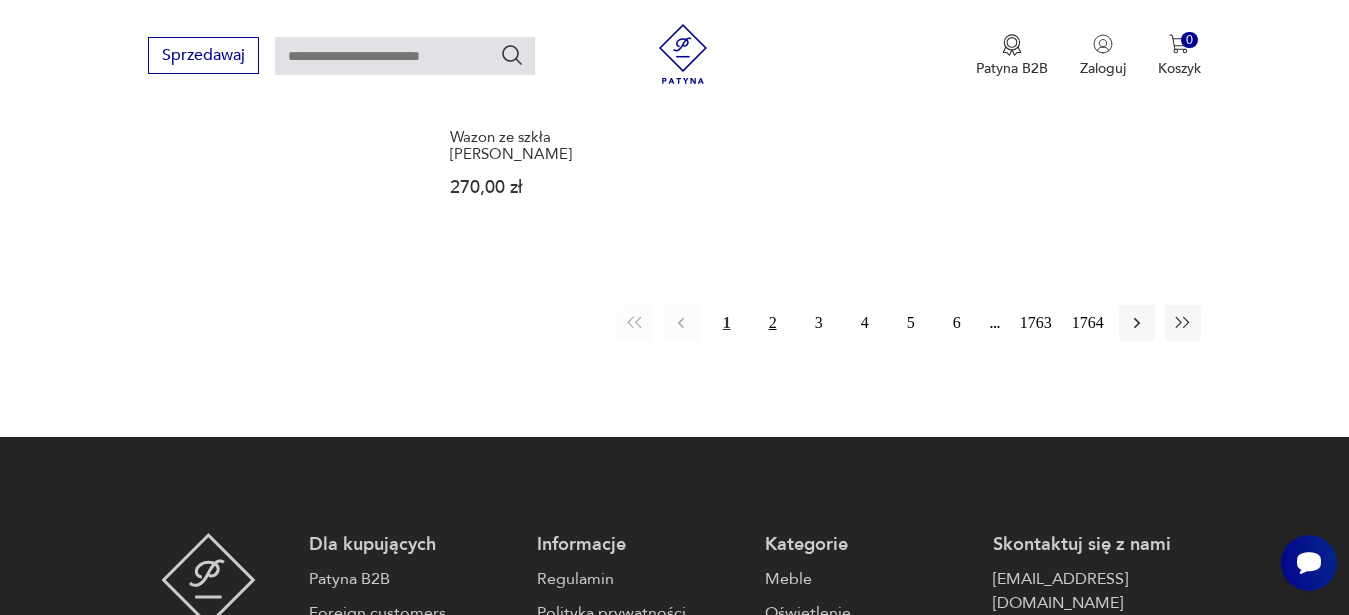 click on "2" at bounding box center (773, 323) 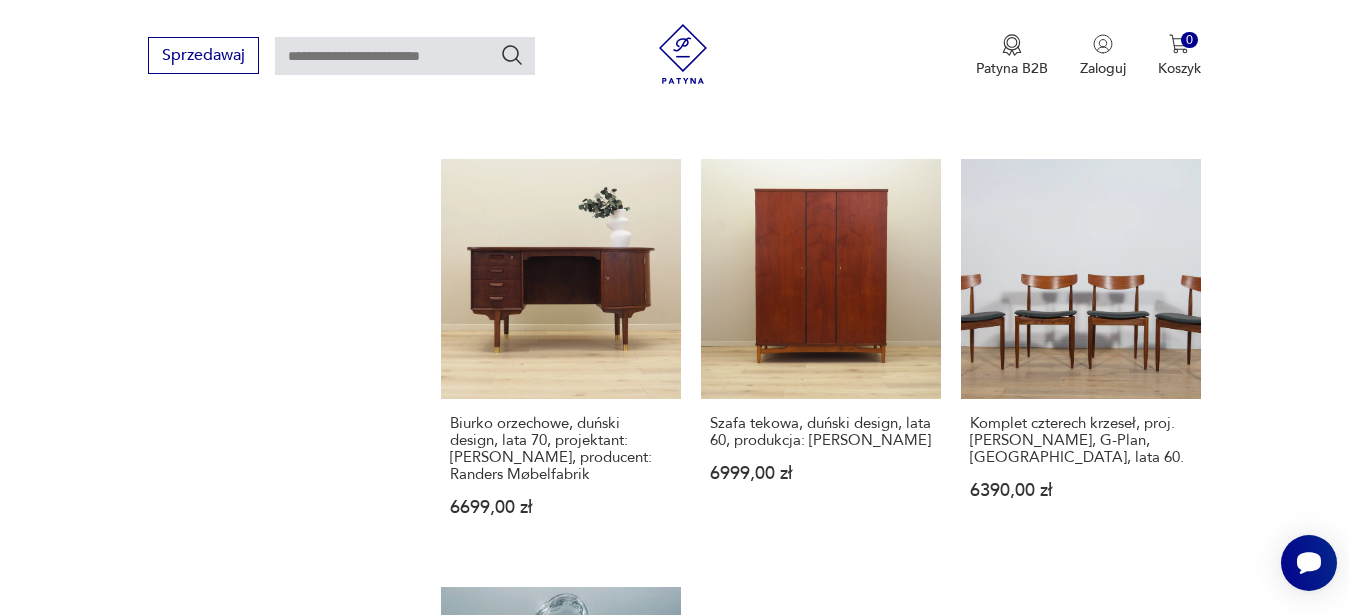 scroll, scrollTop: 2605, scrollLeft: 0, axis: vertical 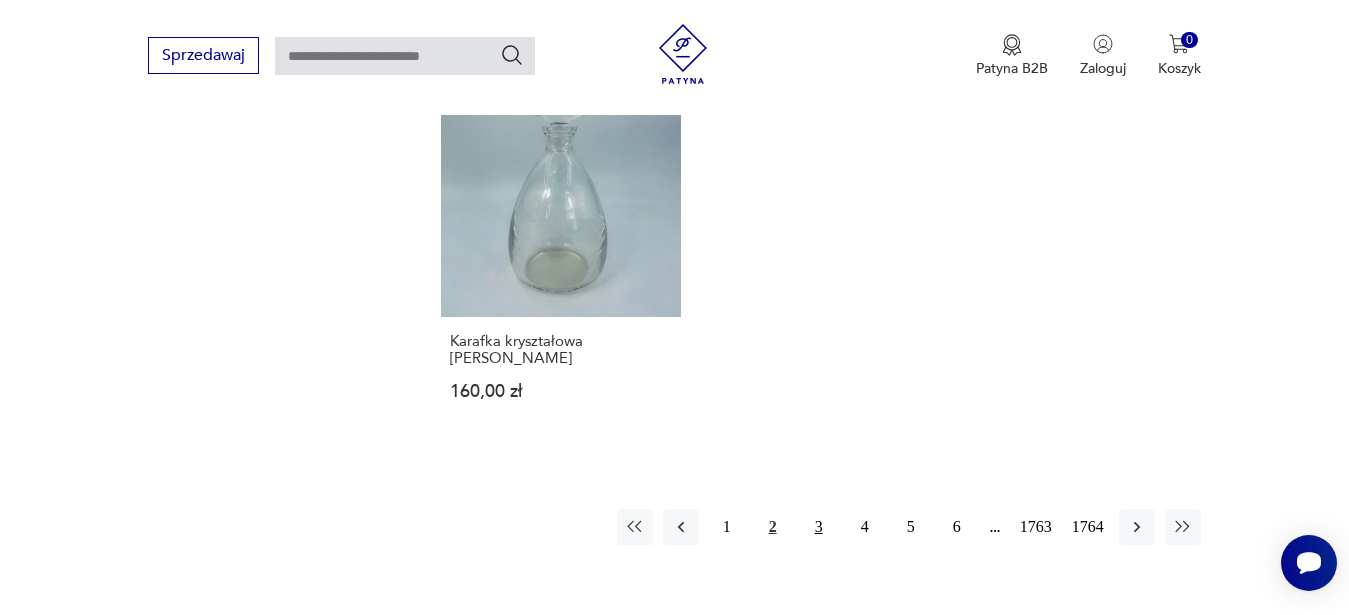 click on "3" at bounding box center (819, 527) 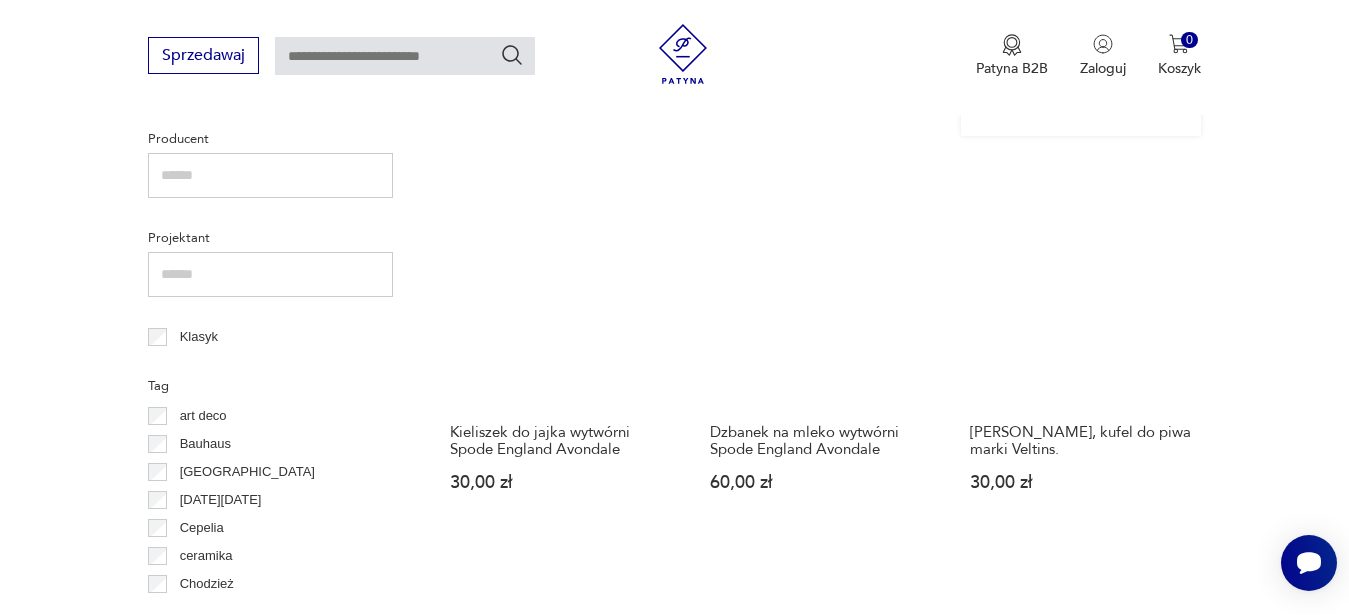 scroll, scrollTop: 1381, scrollLeft: 0, axis: vertical 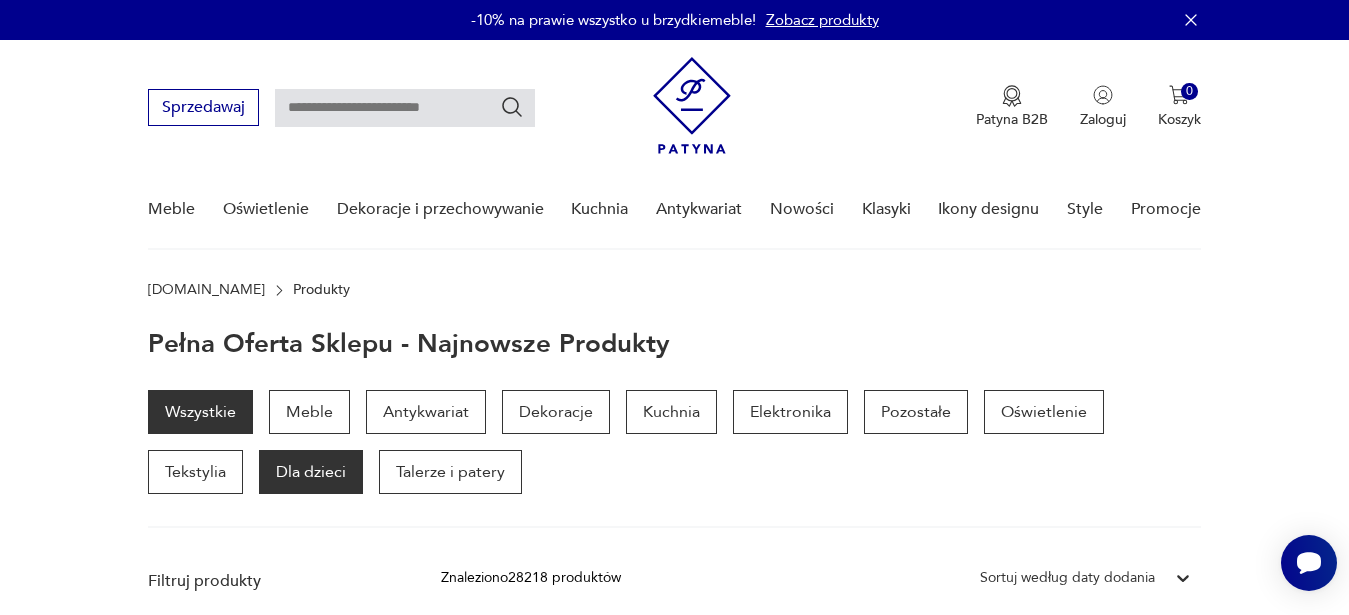 click on "Dla dzieci" at bounding box center (311, 472) 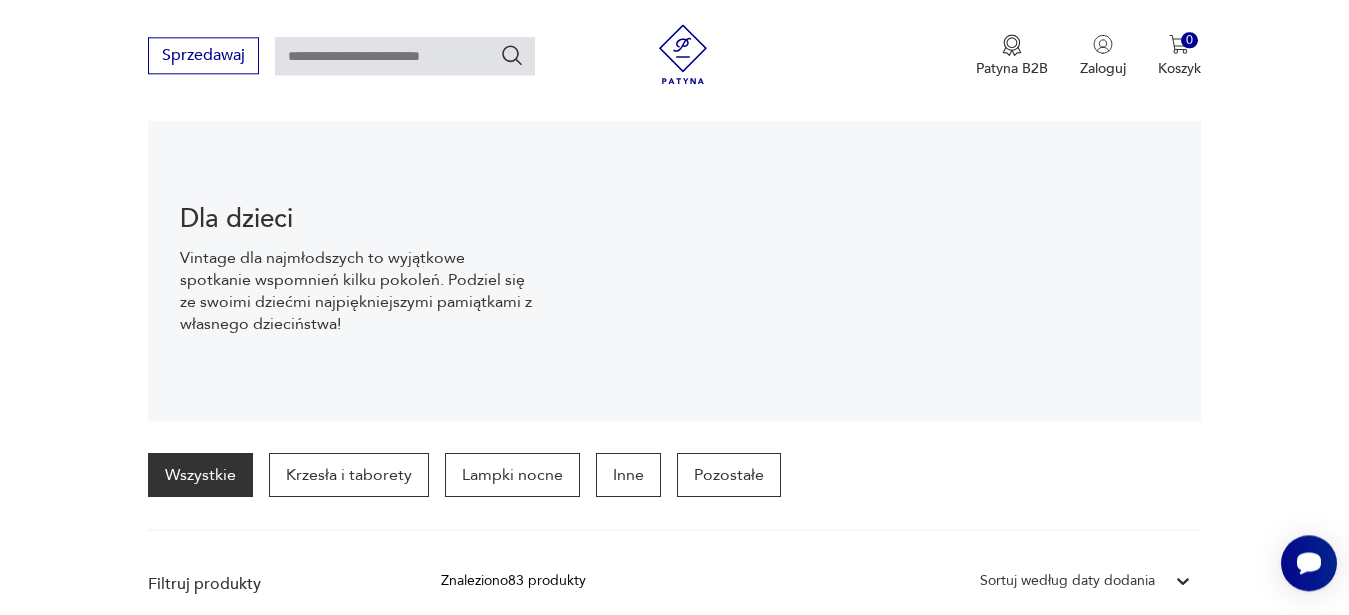 scroll, scrollTop: 199, scrollLeft: 0, axis: vertical 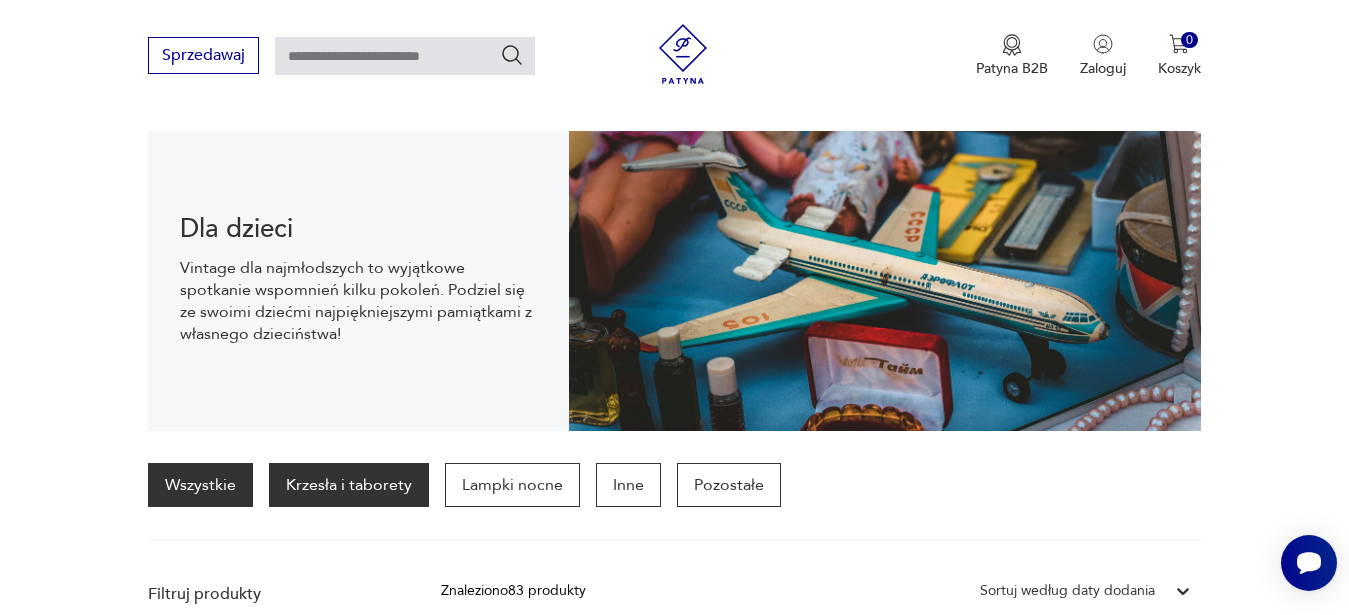 click on "Krzesła i taborety" at bounding box center (349, 485) 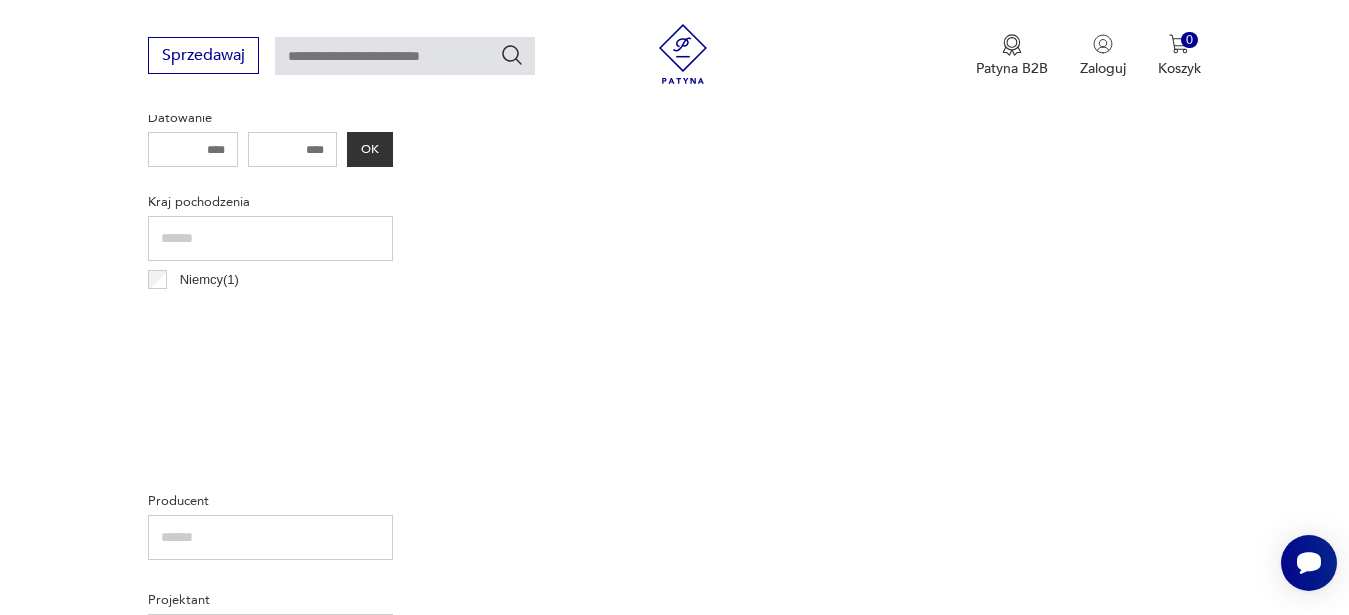scroll, scrollTop: 294, scrollLeft: 0, axis: vertical 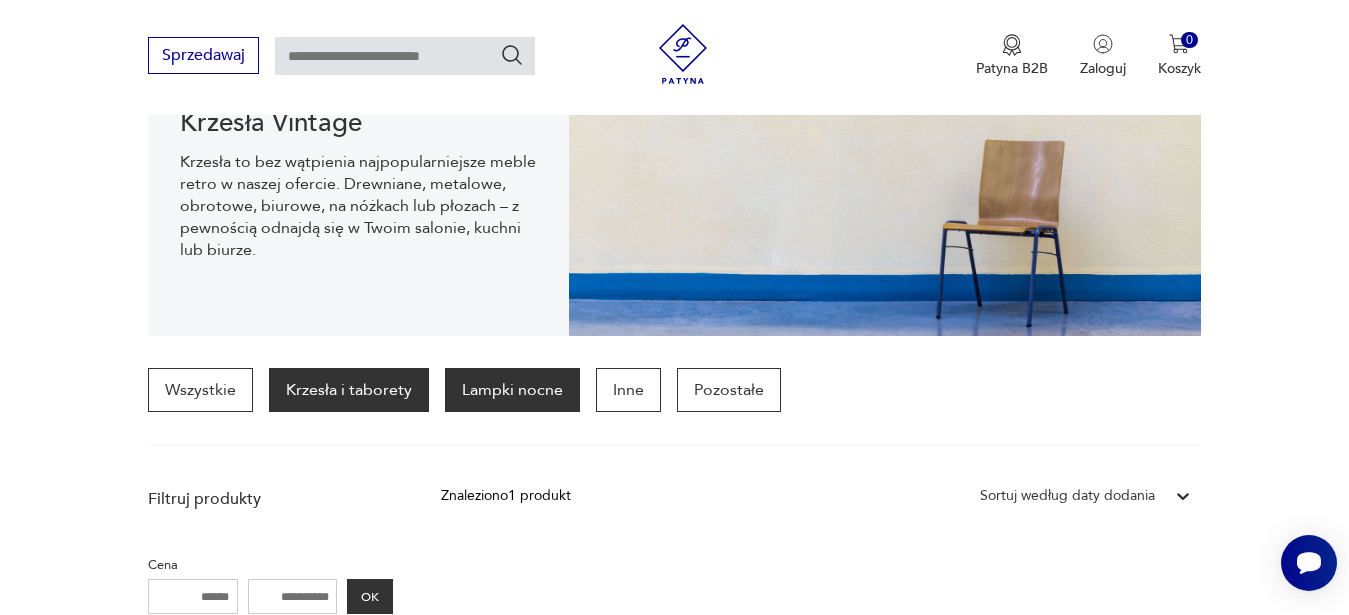 click on "Lampki nocne" at bounding box center [512, 390] 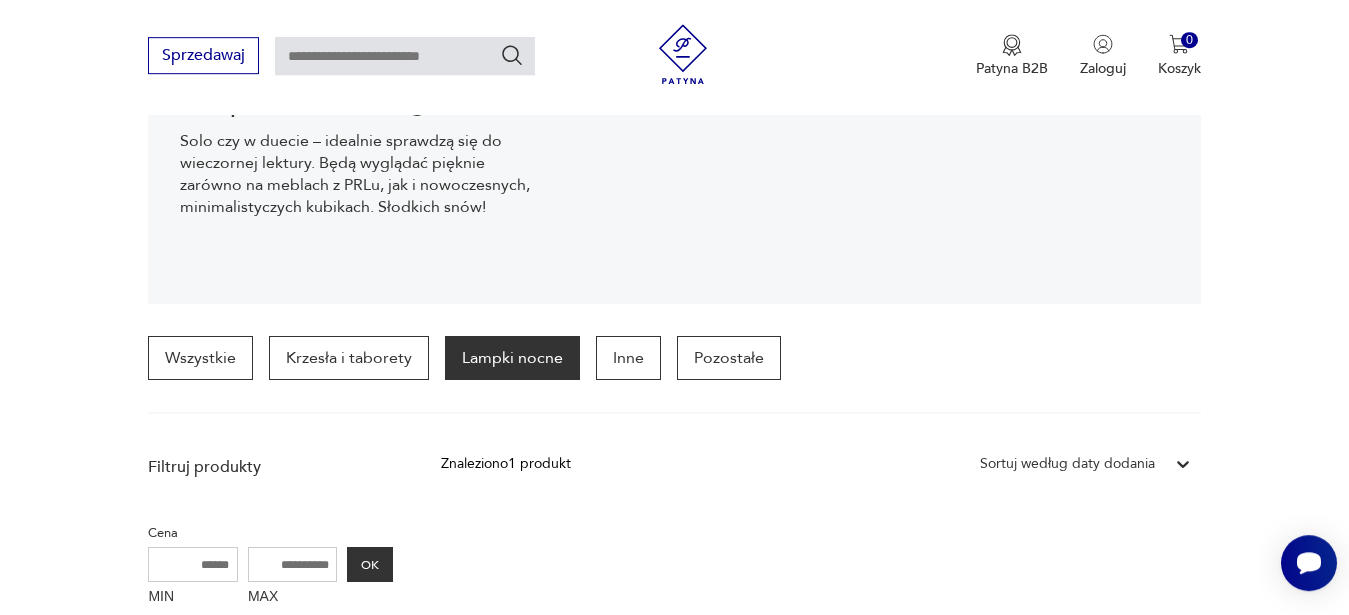 scroll, scrollTop: 165, scrollLeft: 0, axis: vertical 